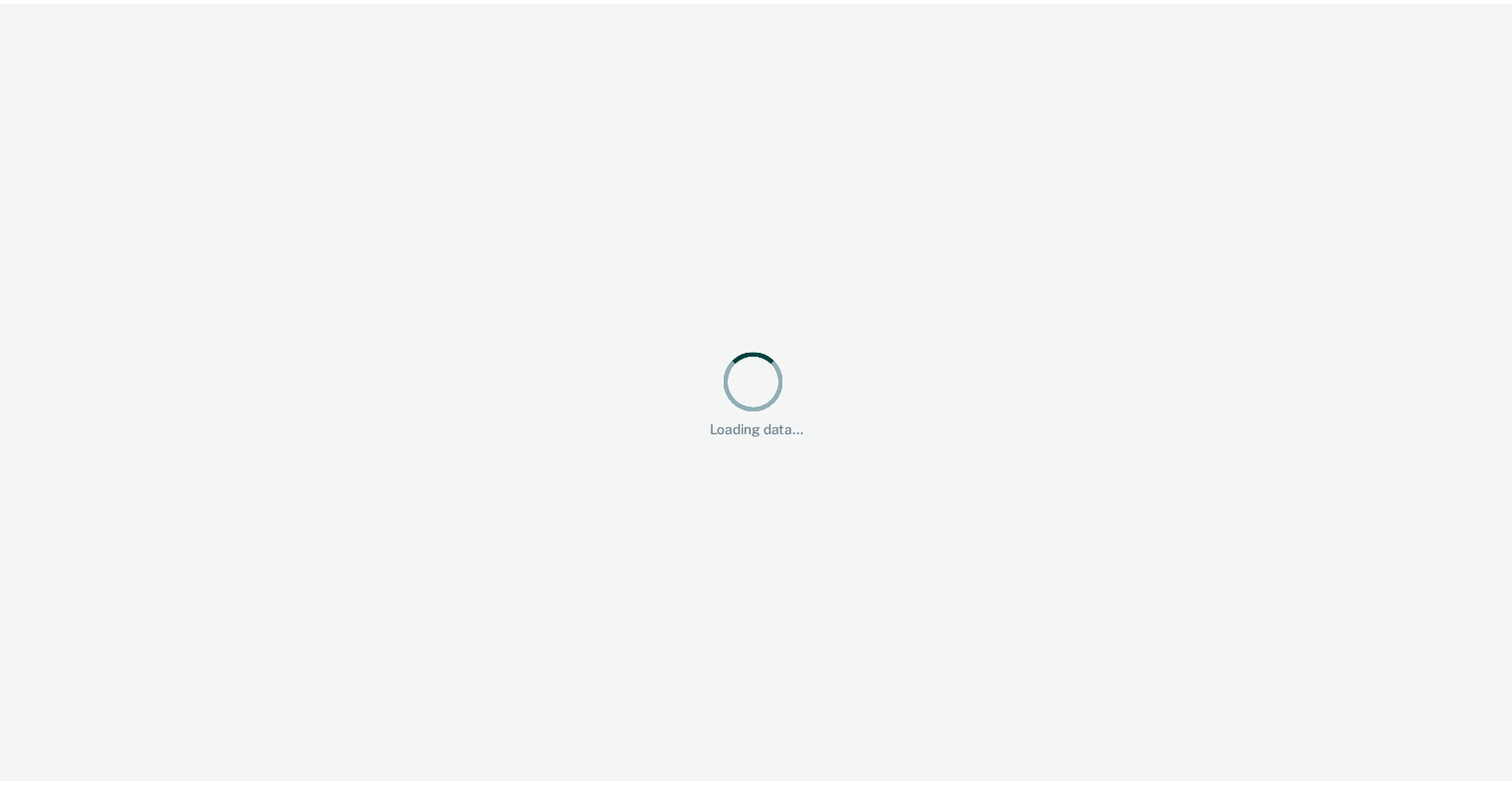 scroll, scrollTop: 0, scrollLeft: 0, axis: both 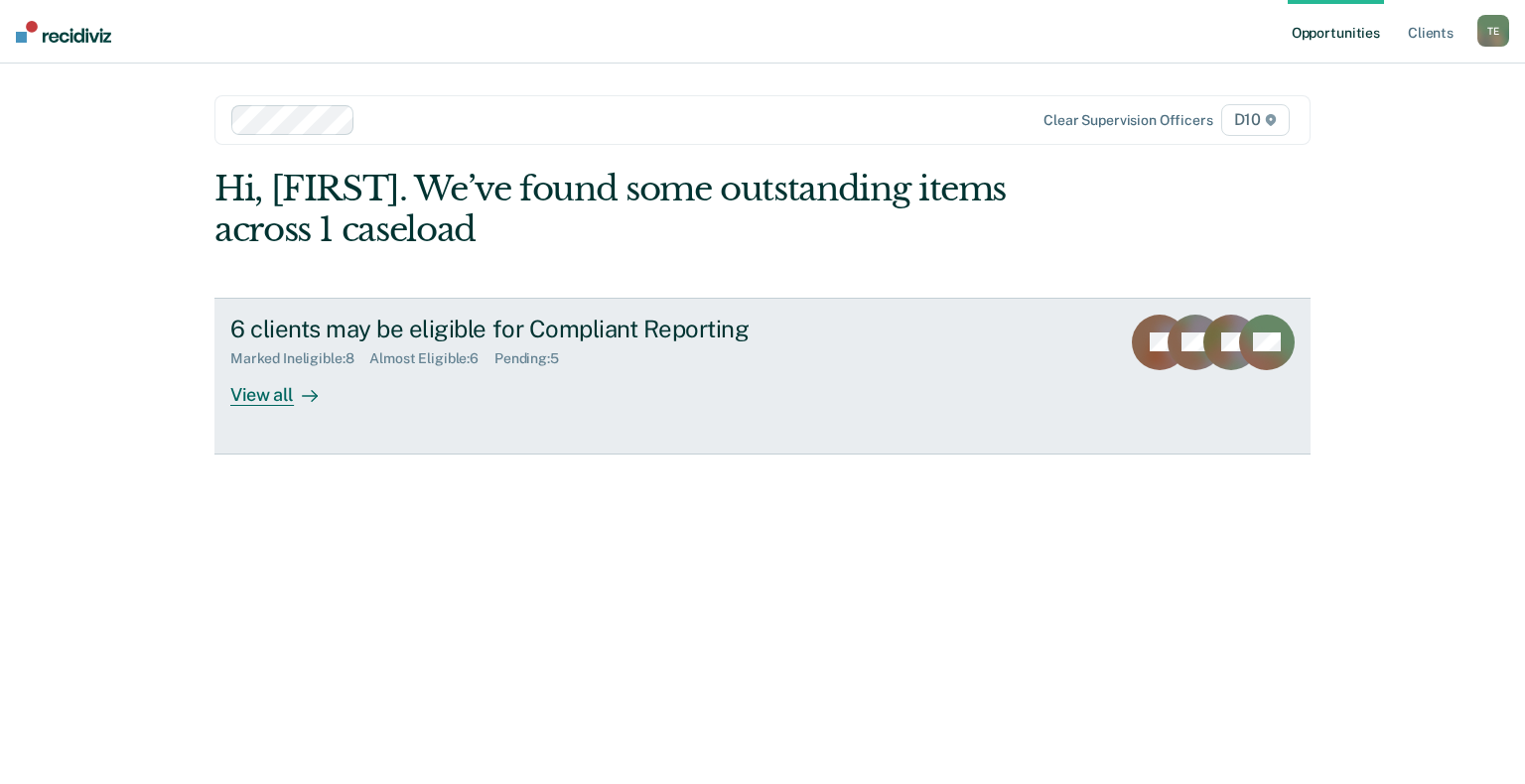 click on "View all" at bounding box center (286, 386) 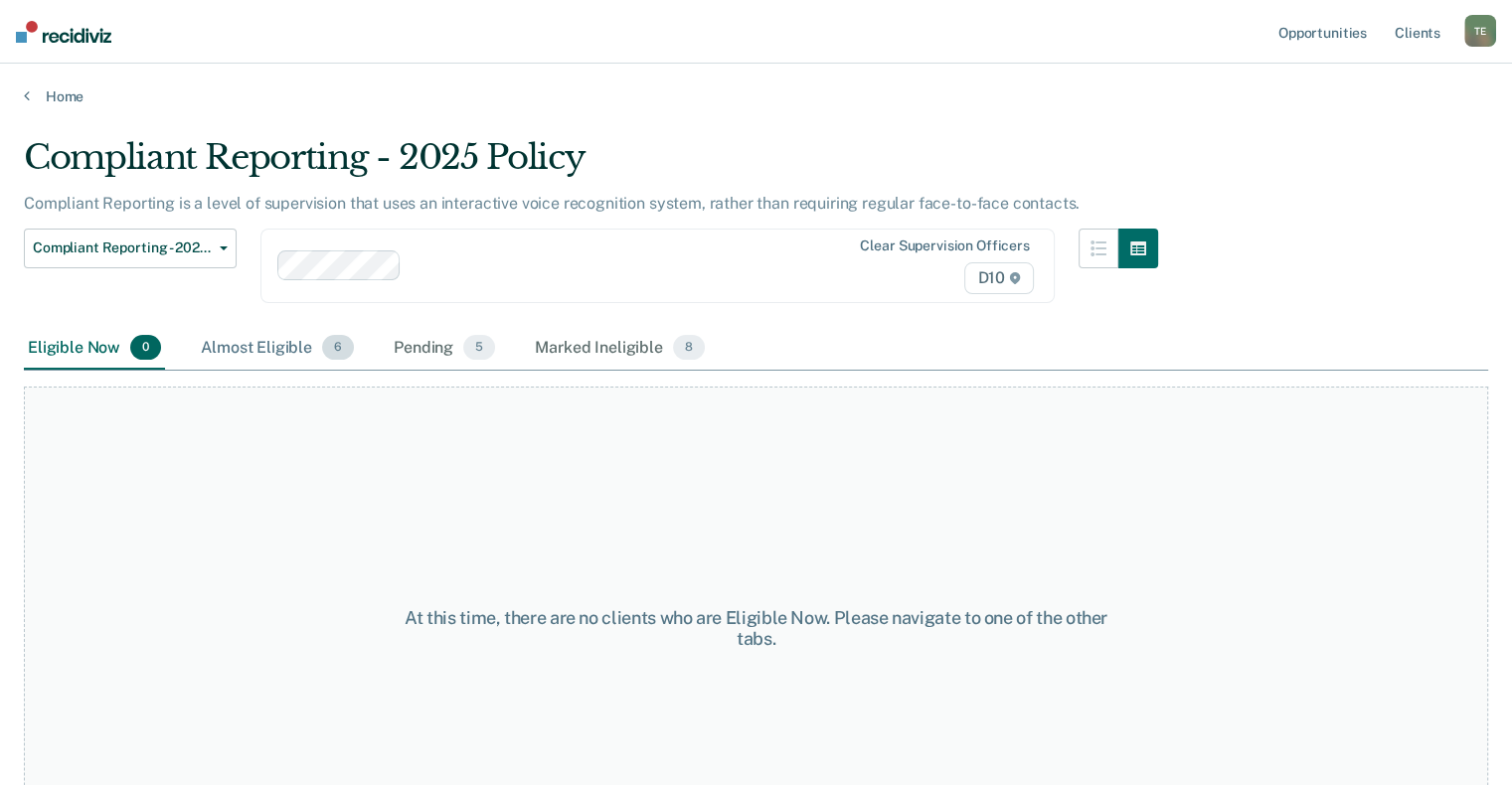 click on "Almost Eligible 6" at bounding box center (277, 349) 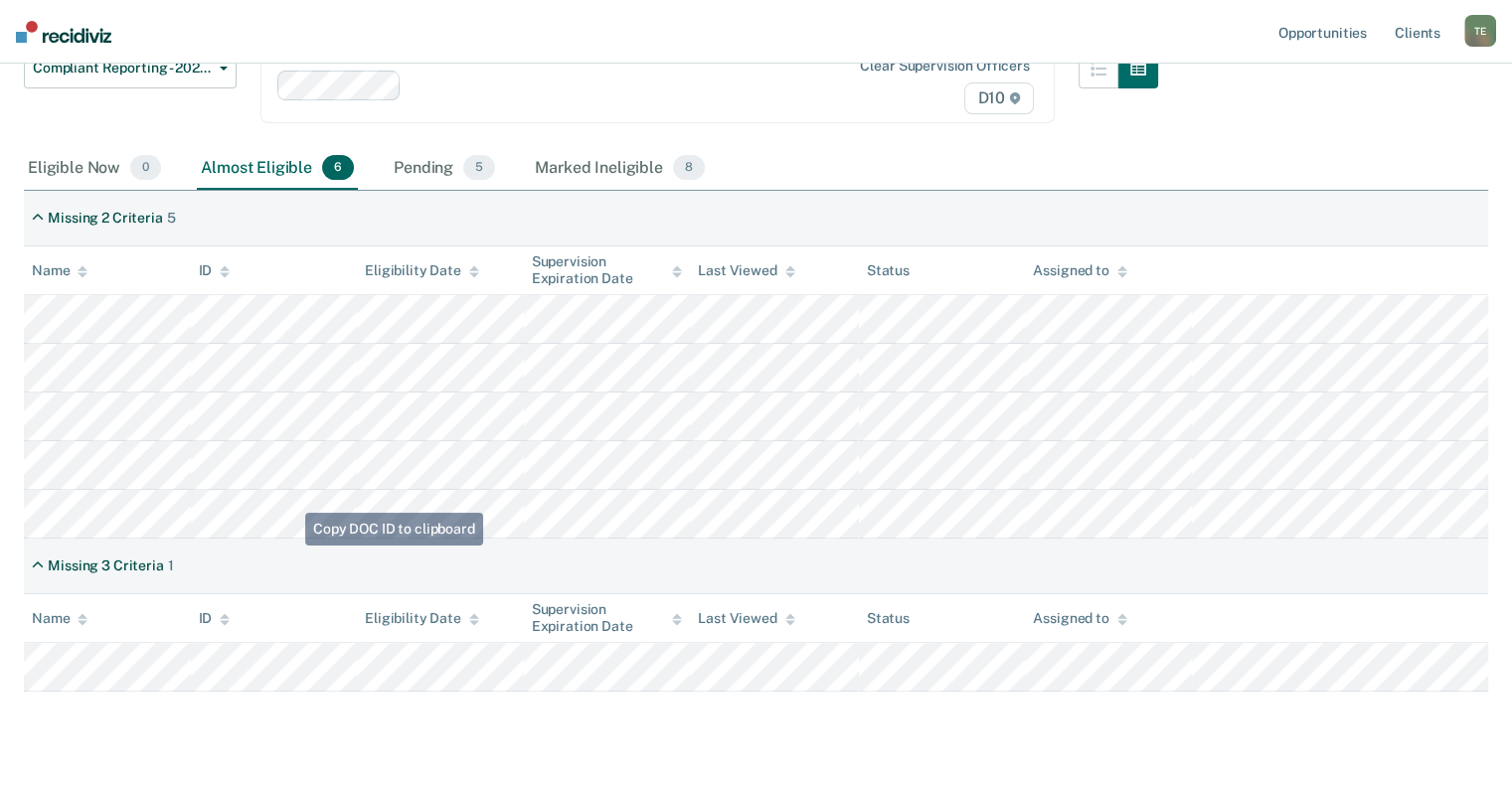 scroll, scrollTop: 199, scrollLeft: 0, axis: vertical 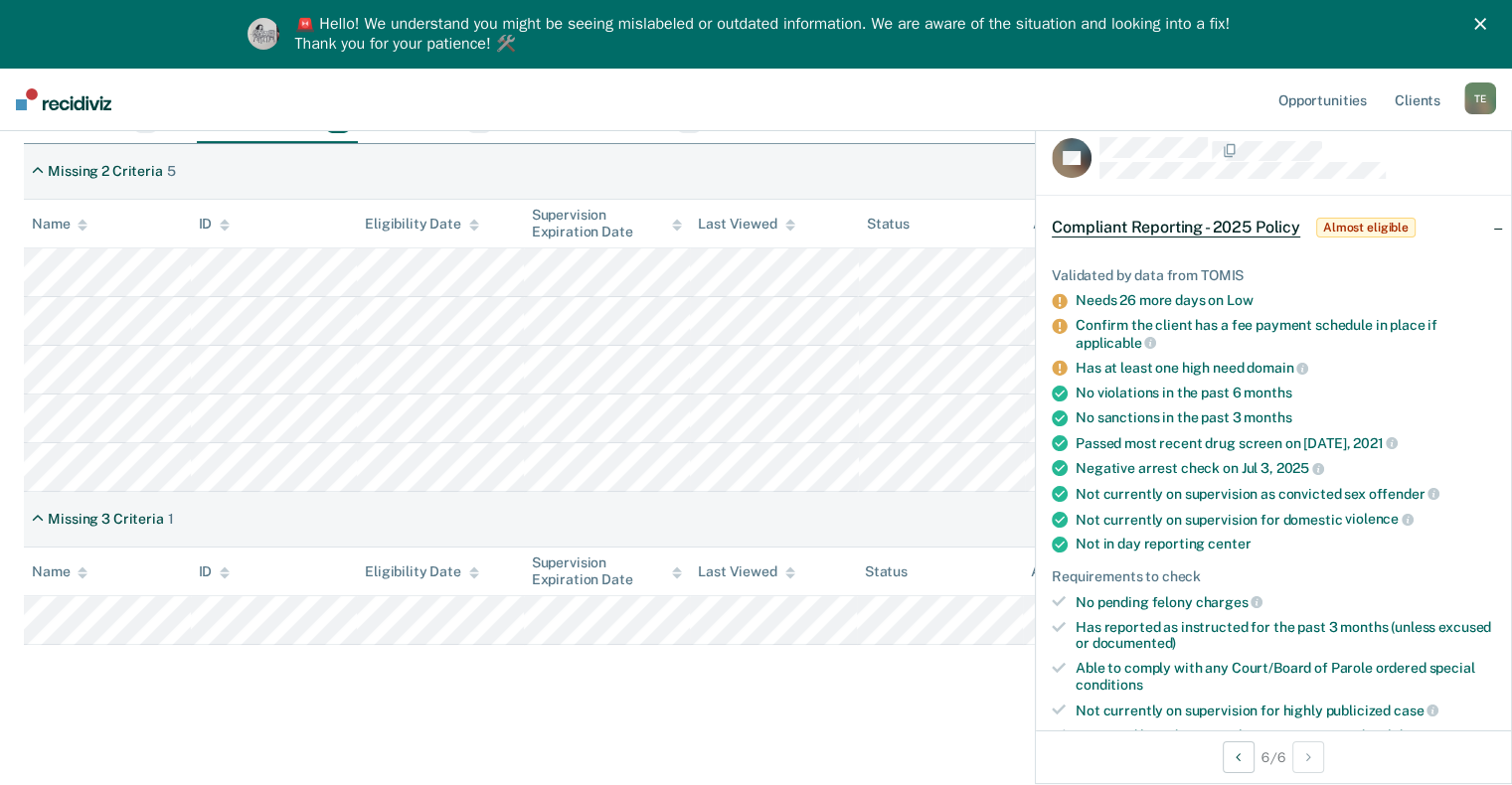 click on "Compliant Reporting - 2025 Policy Compliant Reporting is a level of supervision that uses an interactive voice recognition system, rather than requiring regular face-to-face contacts. Compliant Reporting - 2025 Policy Supervision Level Downgrade Suspension of Direct Supervision Compliant Reporting - 2025 Policy Clear supervision officers D10 Eligible Now 0 Almost Eligible 6 Pending 5 Marked Ineligible 8
To pick up a draggable item, press the space bar.
While dragging, use the arrow keys to move the item.
Press space again to drop the item in its new position, or press escape to cancel.
Missing 2 Criteria 5 Name ID Eligibility Date Supervision Expiration Date Last Viewed Status Assigned to Missing 3 Criteria 1 Name ID Eligibility Date Supervision Expiration Date Last Viewed Status Assigned to" at bounding box center [756, 306] 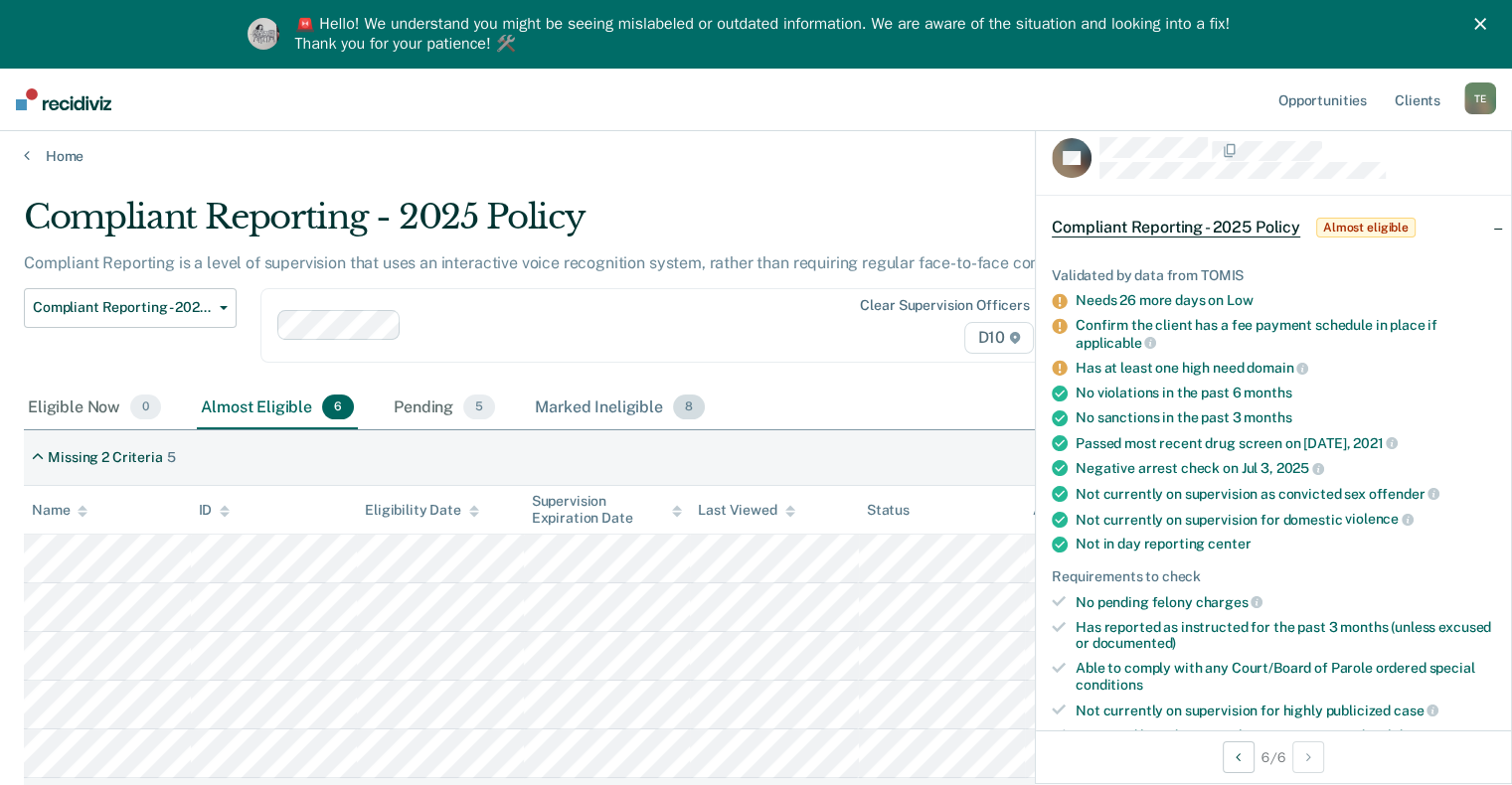 scroll, scrollTop: 0, scrollLeft: 0, axis: both 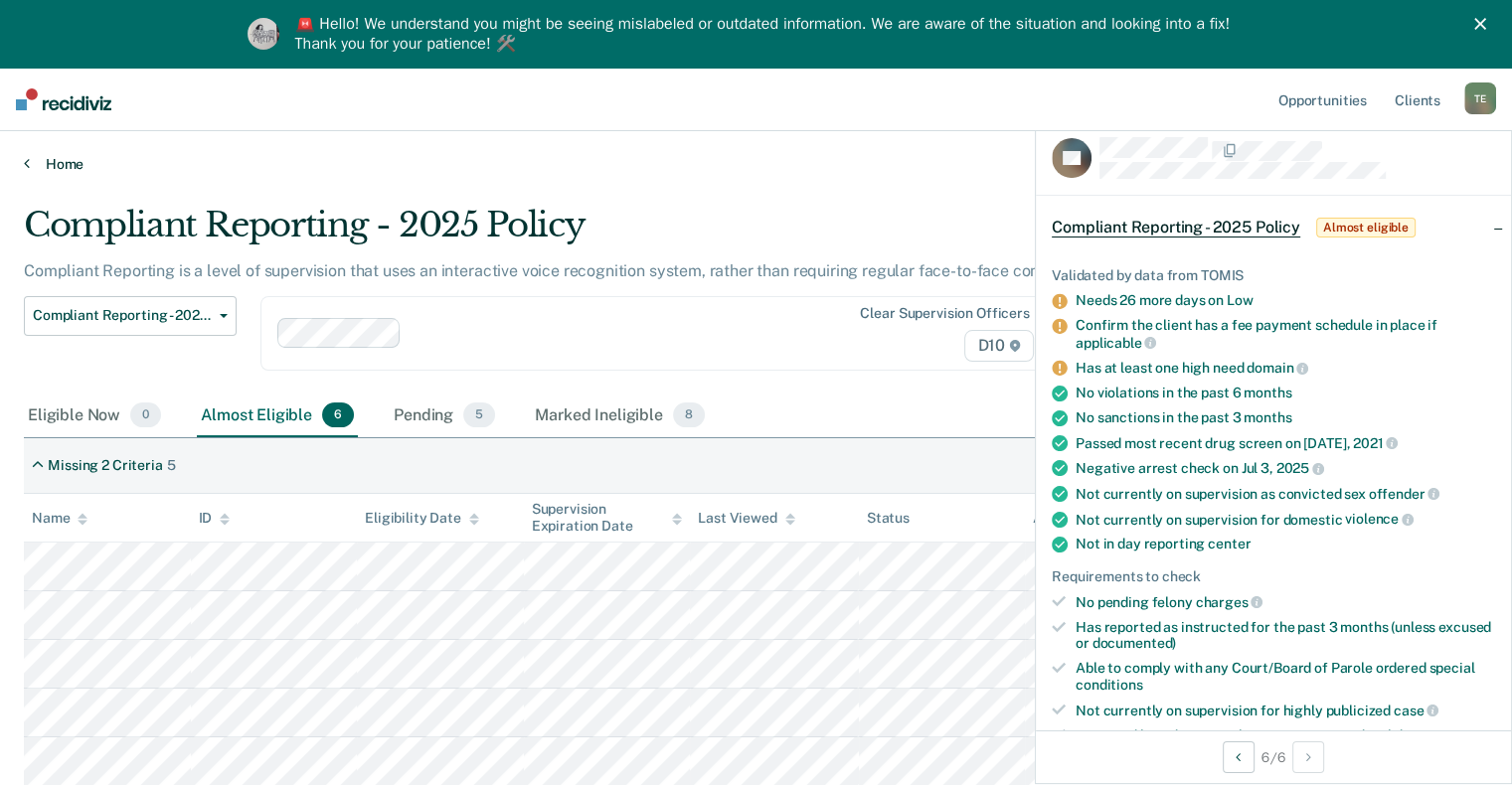 click on "Home" at bounding box center (756, 164) 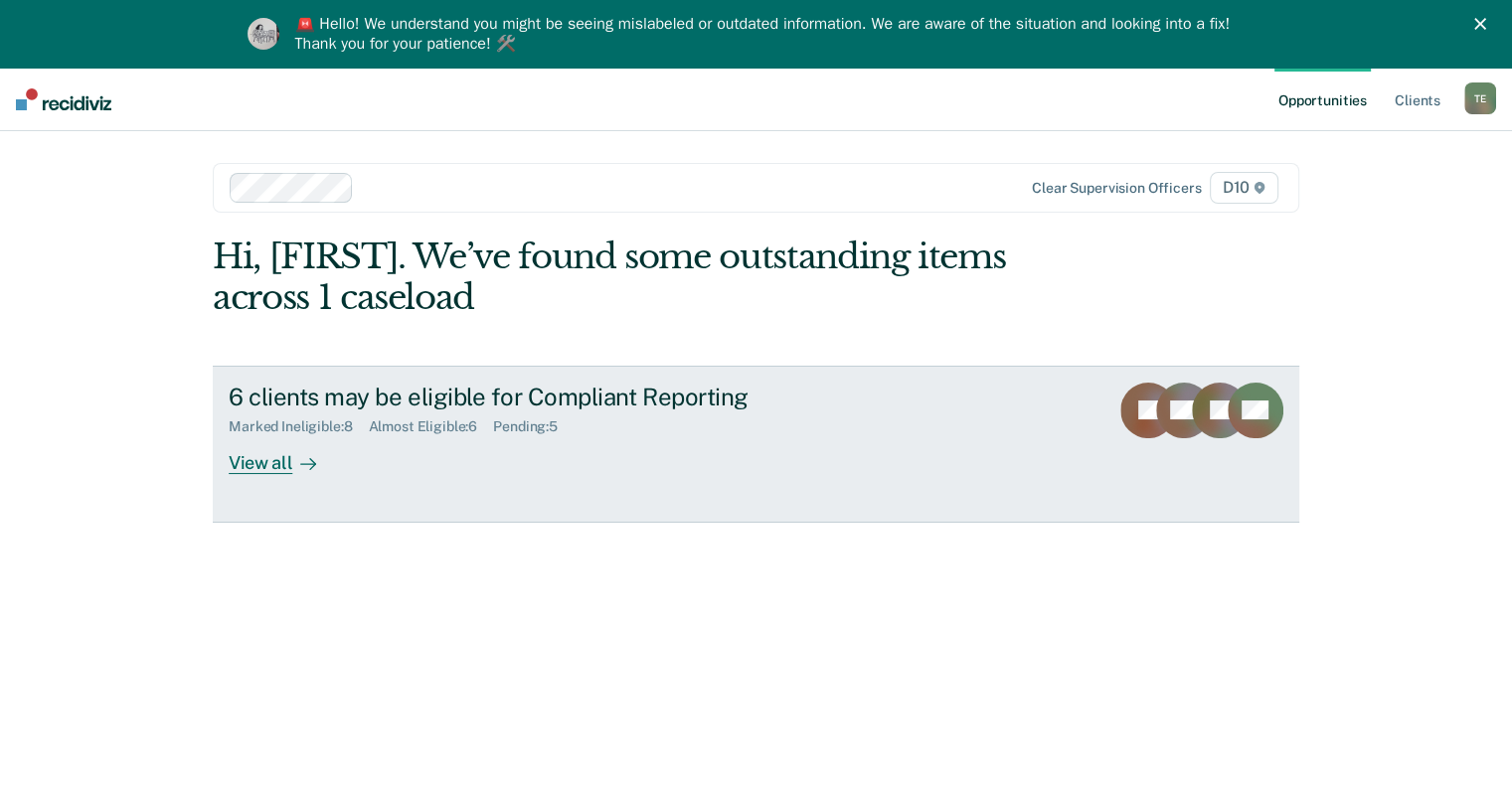 click on "View all" at bounding box center (284, 454) 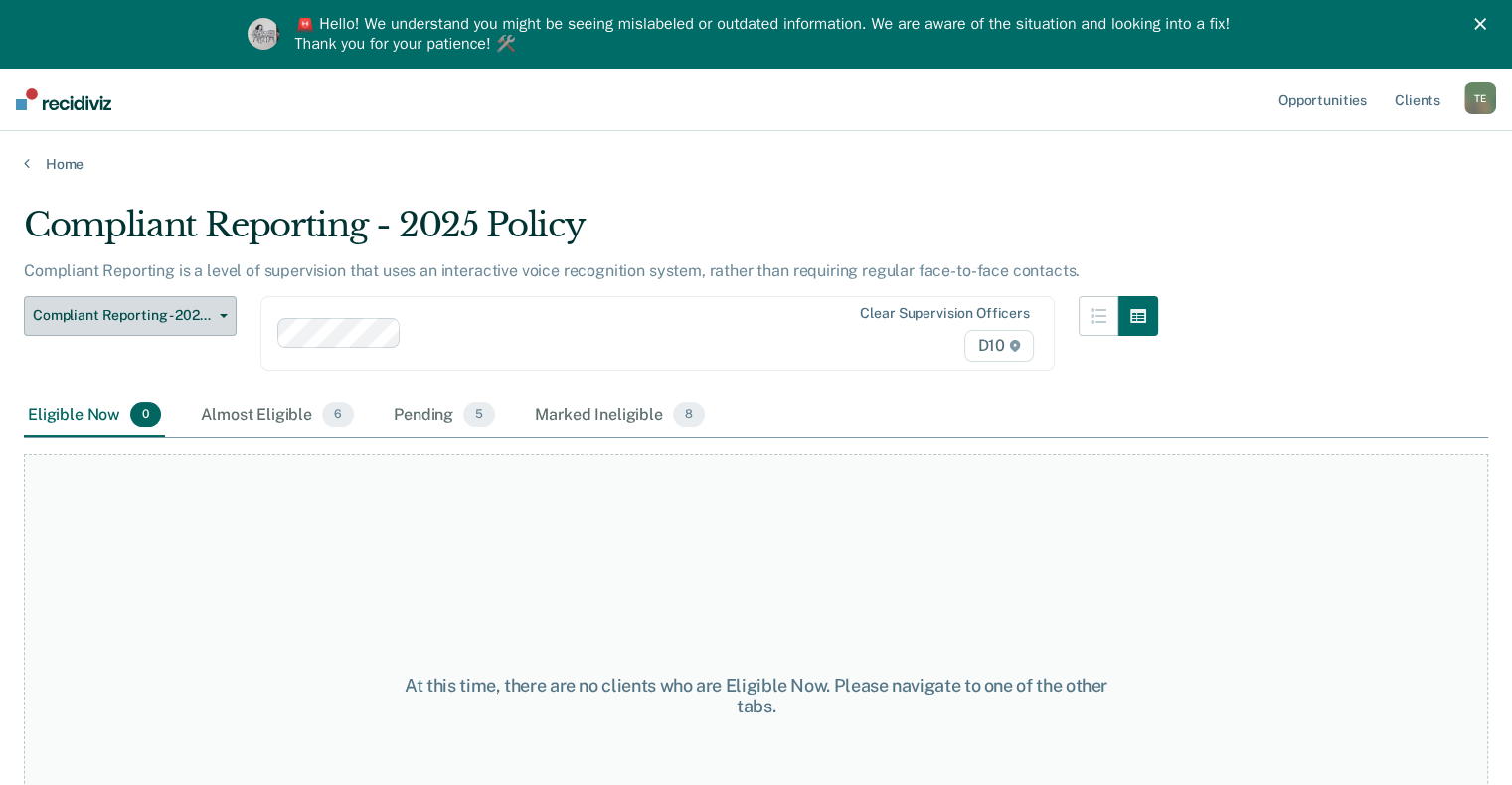 click on "Compliant Reporting - 2025 Policy" at bounding box center (130, 316) 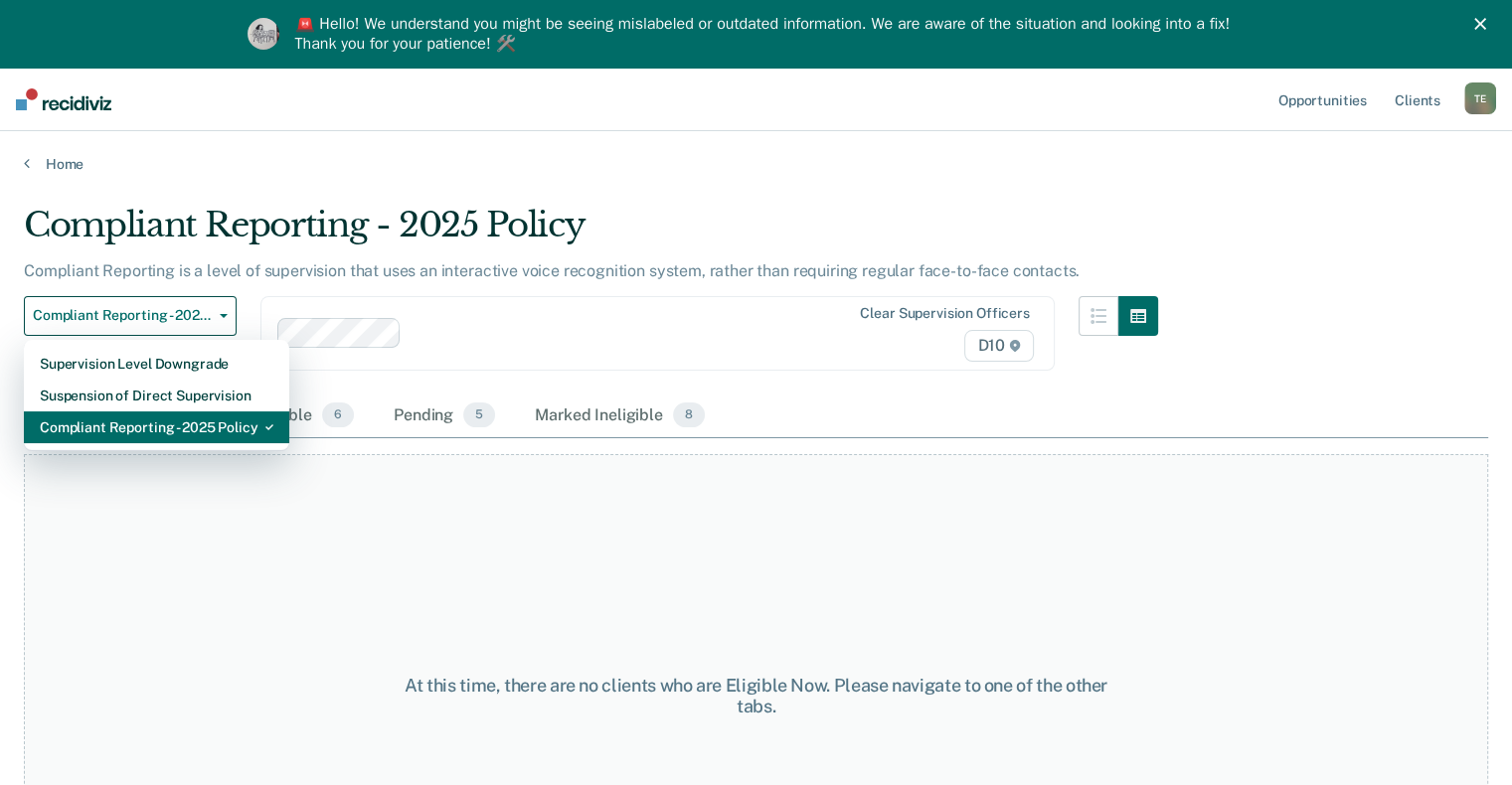 click on "Compliant Reporting - 2025 Policy" at bounding box center [156, 427] 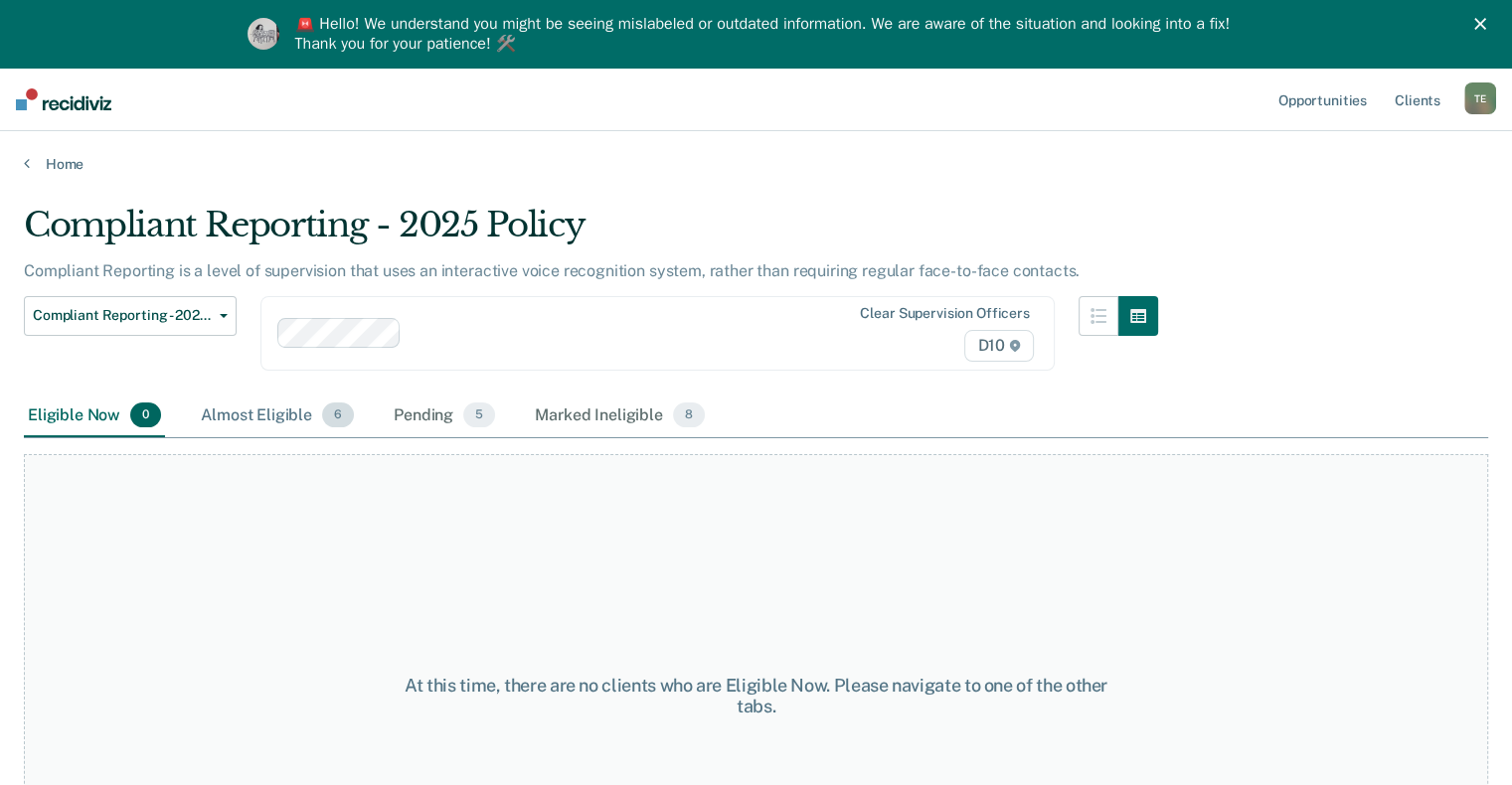click on "Almost Eligible 6" at bounding box center [277, 416] 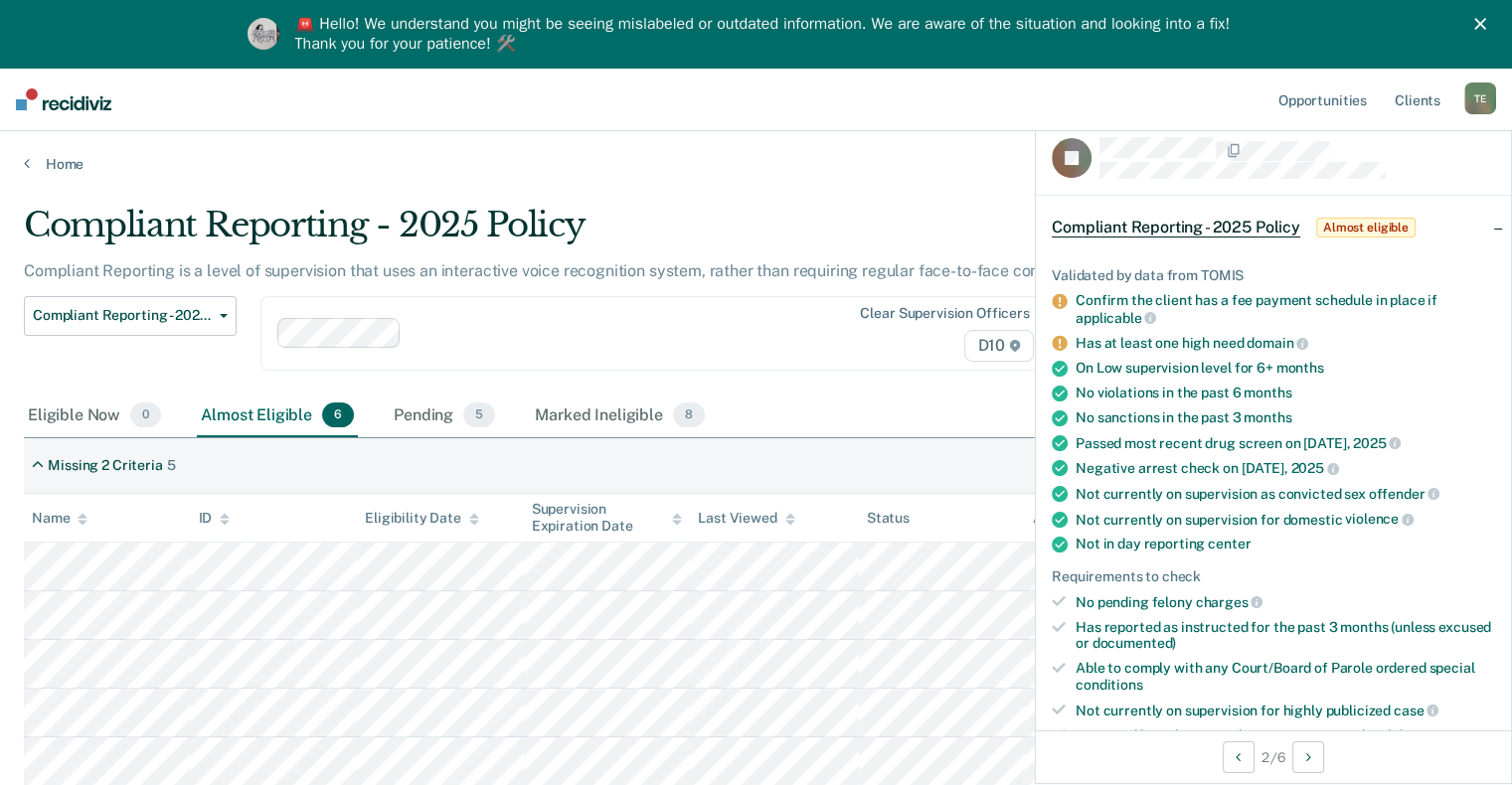 click on "Clear   supervision officers D10" at bounding box center (923, 333) 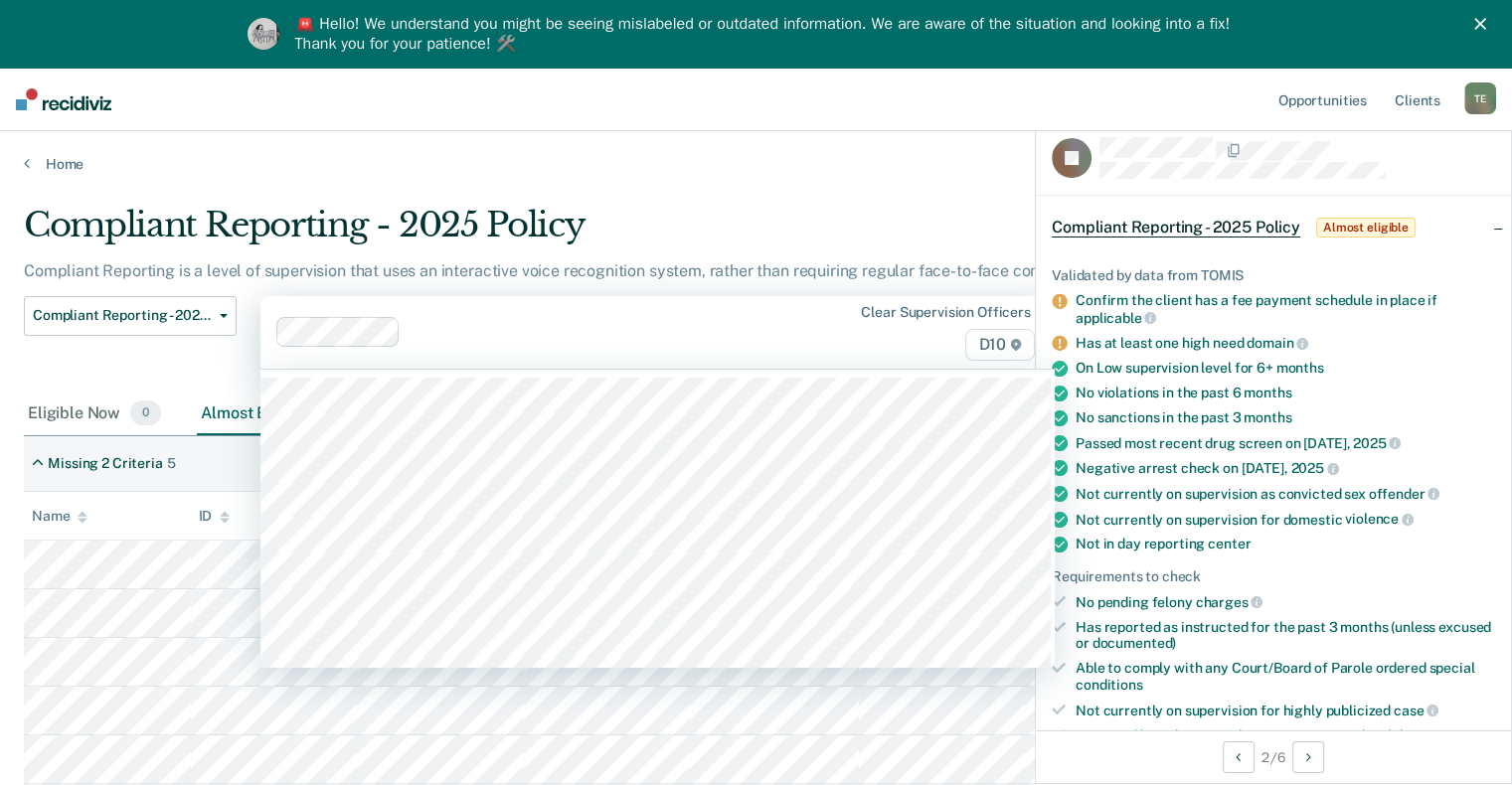 click on "Compliant Reporting - 2025 Policy Compliant Reporting is a level of supervision that uses an interactive voice recognition system, rather than requiring regular face-to-face contacts. Compliant Reporting - 2025 Policy Supervision Level Downgrade Suspension of Direct Supervision Compliant Reporting - 2025 Policy 63 results available. Use Up and Down to choose options, press Enter to select the currently focused option, press Escape to exit the menu, press Tab to select the option and exit the menu. Clear supervision officers D10 Eligible Now 0 Almost Eligible 6 Pending 5 Marked Ineligible 8
To pick up a draggable item, press the space bar.
While dragging, use the arrow keys to move the item.
Press space again to drop the item in its new position, or press escape to cancel.
Missing 2 Criteria 5 Name ID Eligibility Date Supervision Expiration Date Last Viewed Status Assigned to Missing 3 Criteria 1 Name ID Eligibility Date Supervision Expiration Date Last Viewed Status Assigned to" at bounding box center (756, 623) 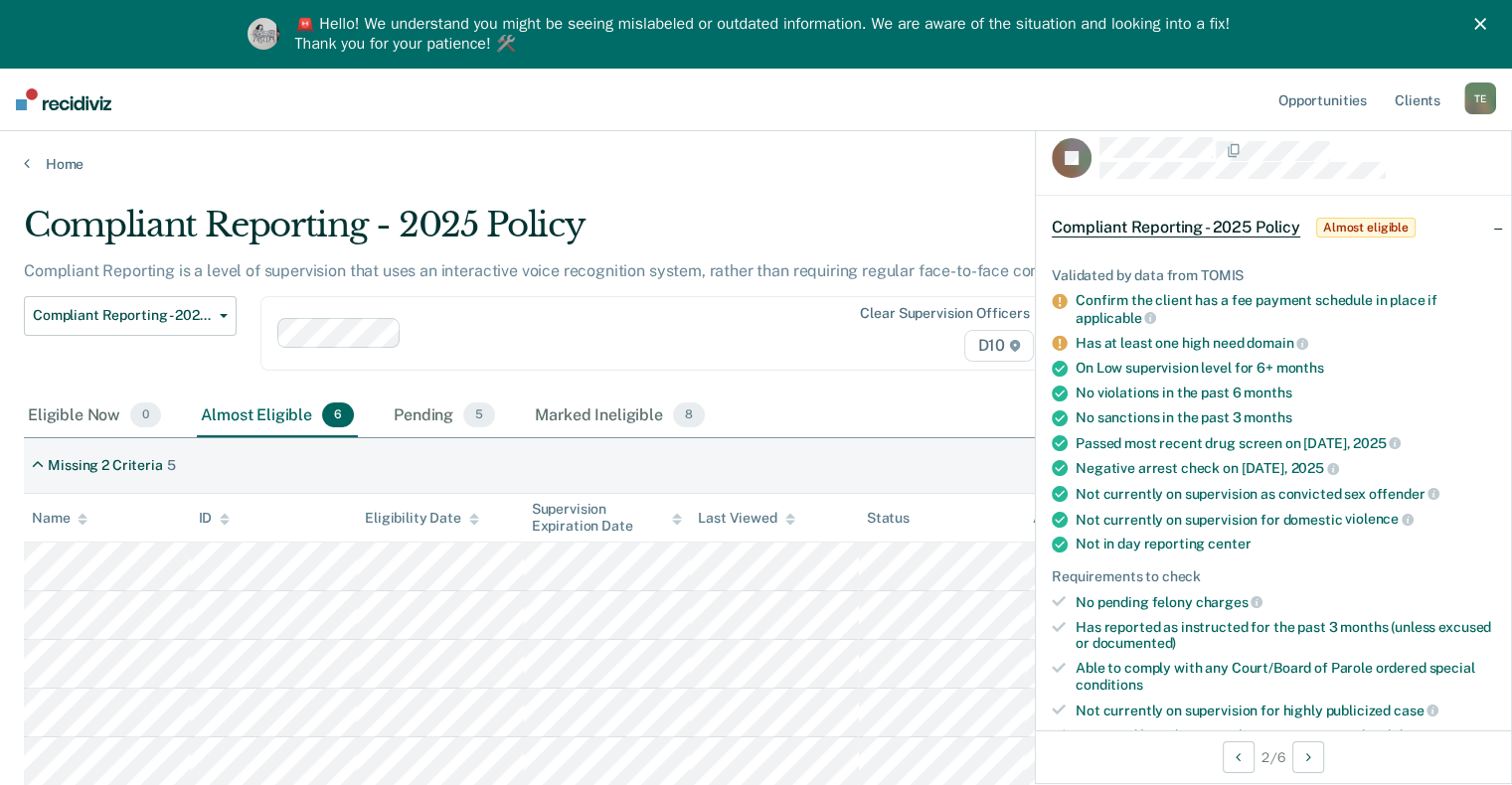 click on "Compliant Reporting - 2025 Policy Compliant Reporting is a level of supervision that uses an interactive voice recognition system, rather than requiring regular face-to-face contacts. Compliant Reporting - 2025 Policy Supervision Level Downgrade Suspension of Direct Supervision Compliant Reporting - 2025 Policy Clear supervision officers D10 Eligible Now 0 Almost Eligible 6 Pending 5 Marked Ineligible 8
To pick up a draggable item, press the space bar.
While dragging, use the arrow keys to move the item.
Press space again to drop the item in its new position, or press escape to cancel.
Missing 2 Criteria 5 Name ID Eligibility Date Supervision Expiration Date Last Viewed Status Assigned to Missing 3 Criteria 1 Name ID Eligibility Date Supervision Expiration Date Last Viewed Status Assigned to" at bounding box center (756, 624) 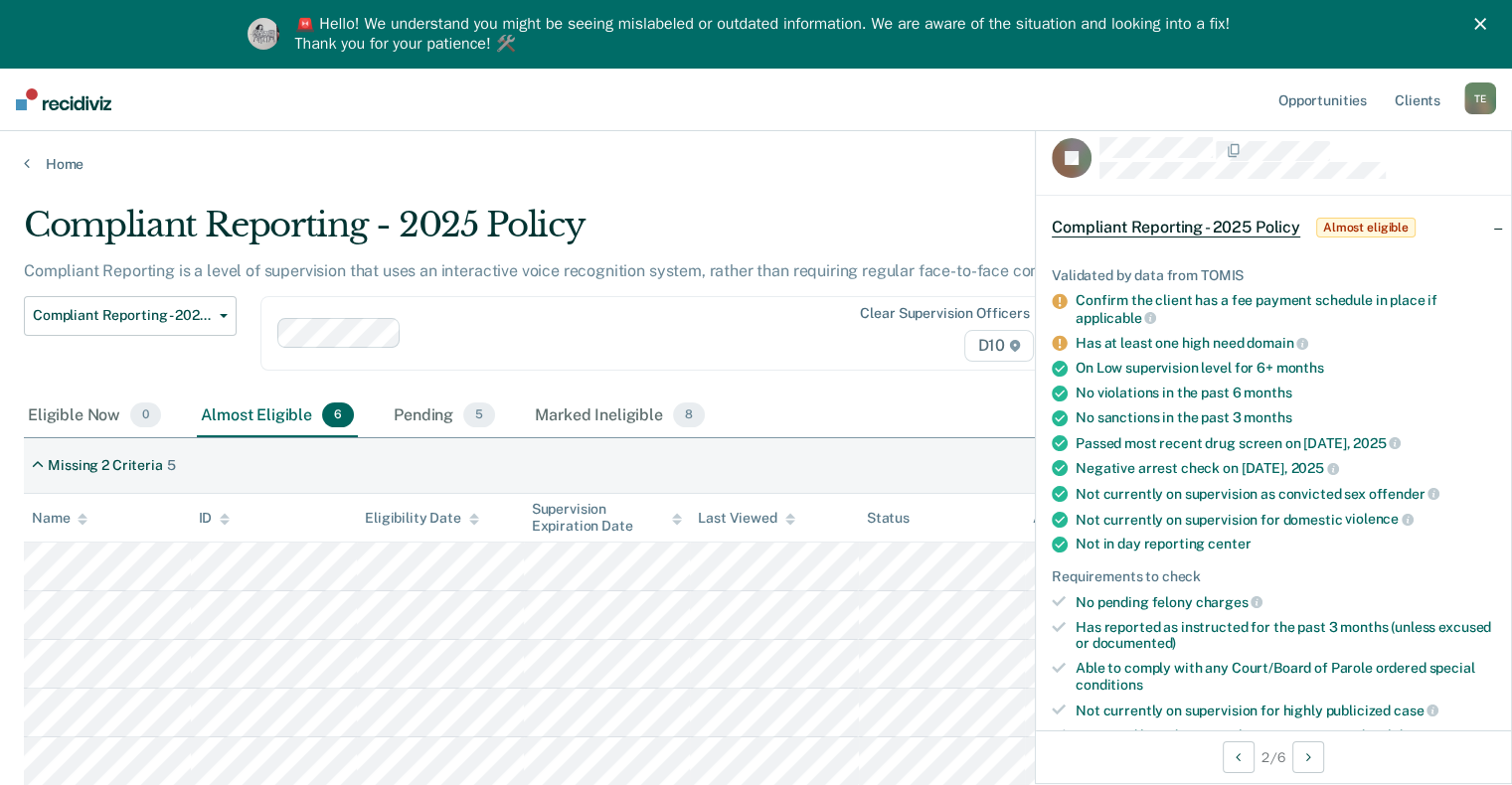 scroll, scrollTop: 199, scrollLeft: 0, axis: vertical 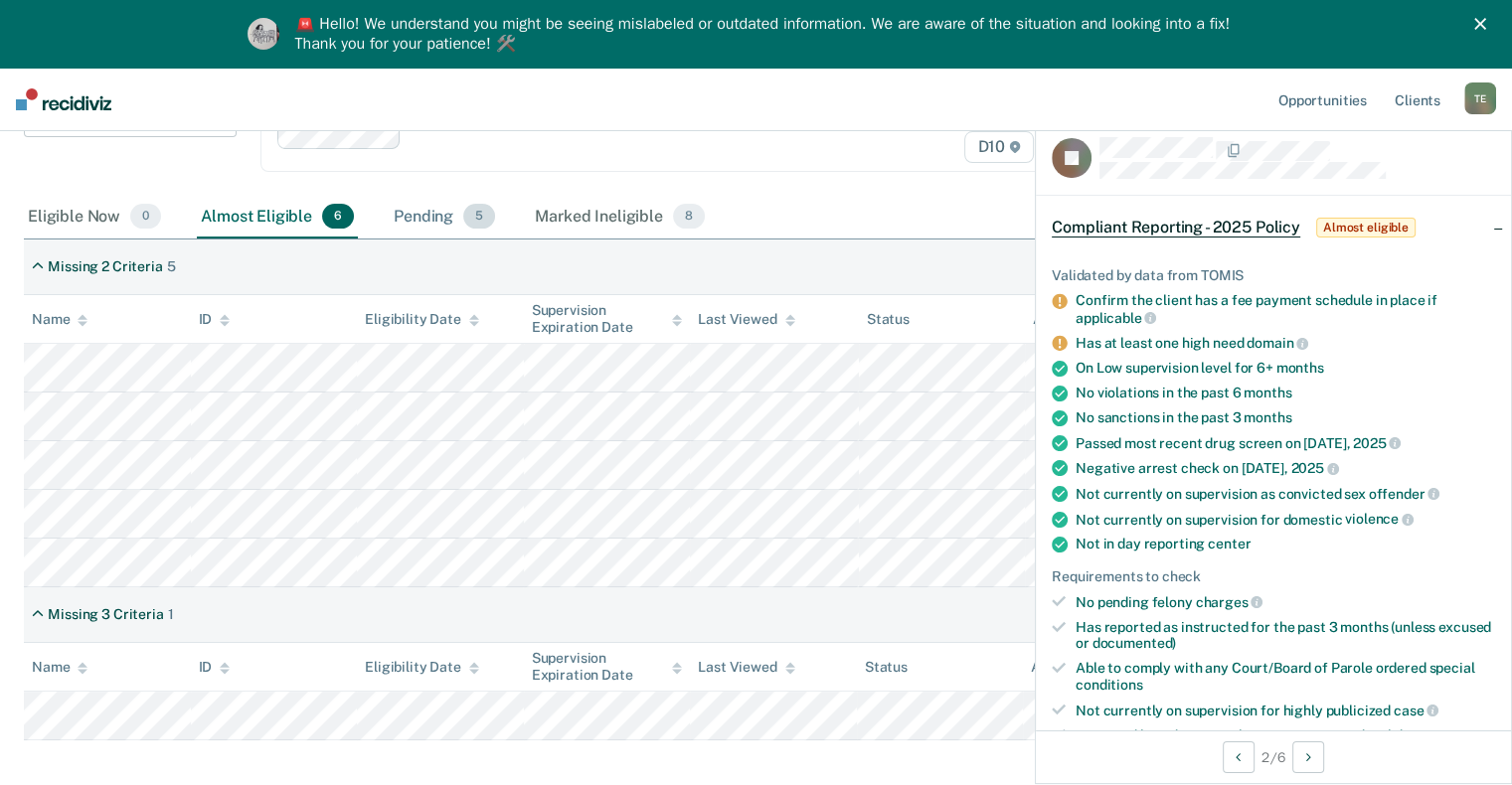 click on "Pending 5" at bounding box center (444, 218) 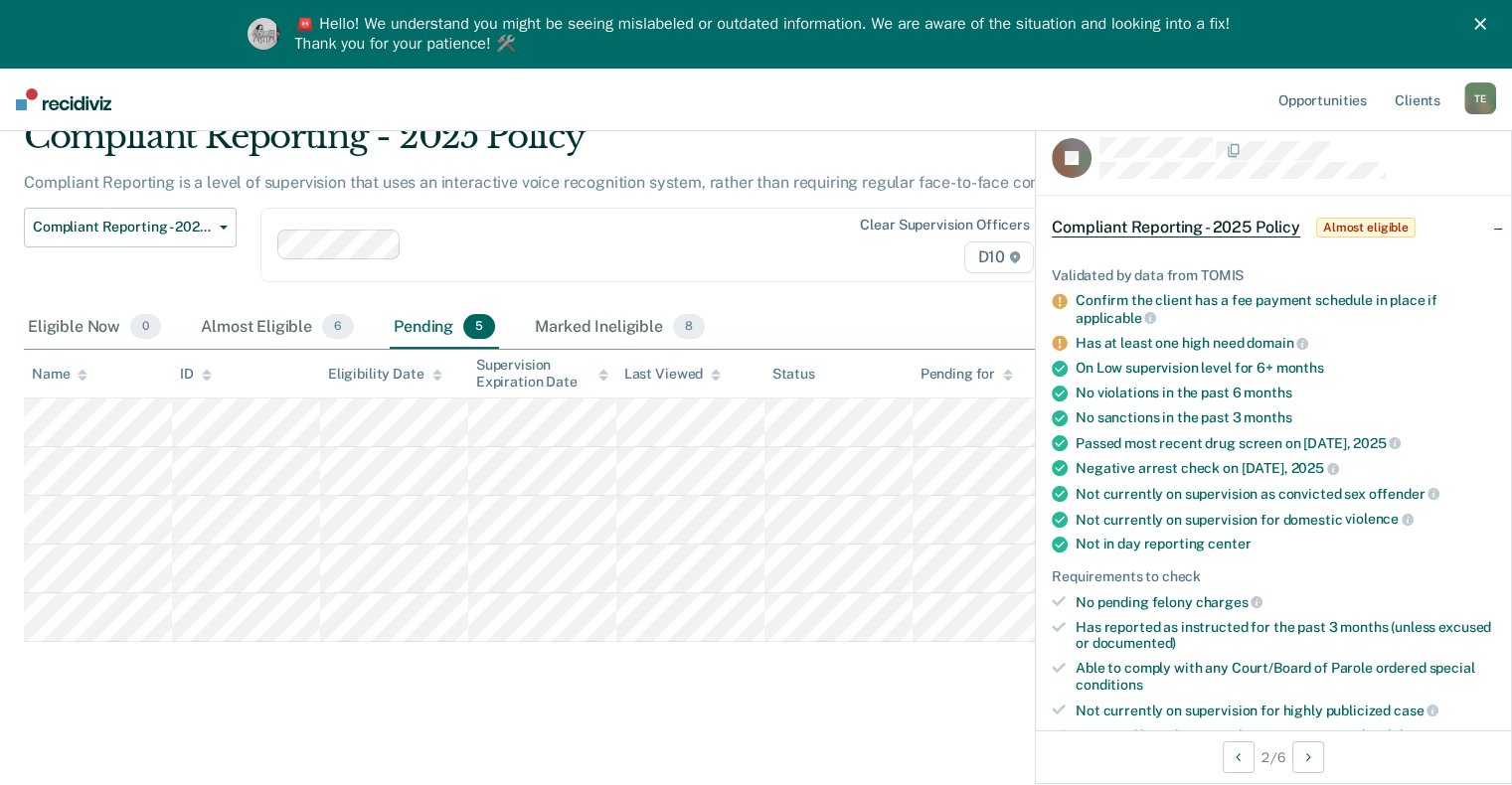 scroll, scrollTop: 86, scrollLeft: 0, axis: vertical 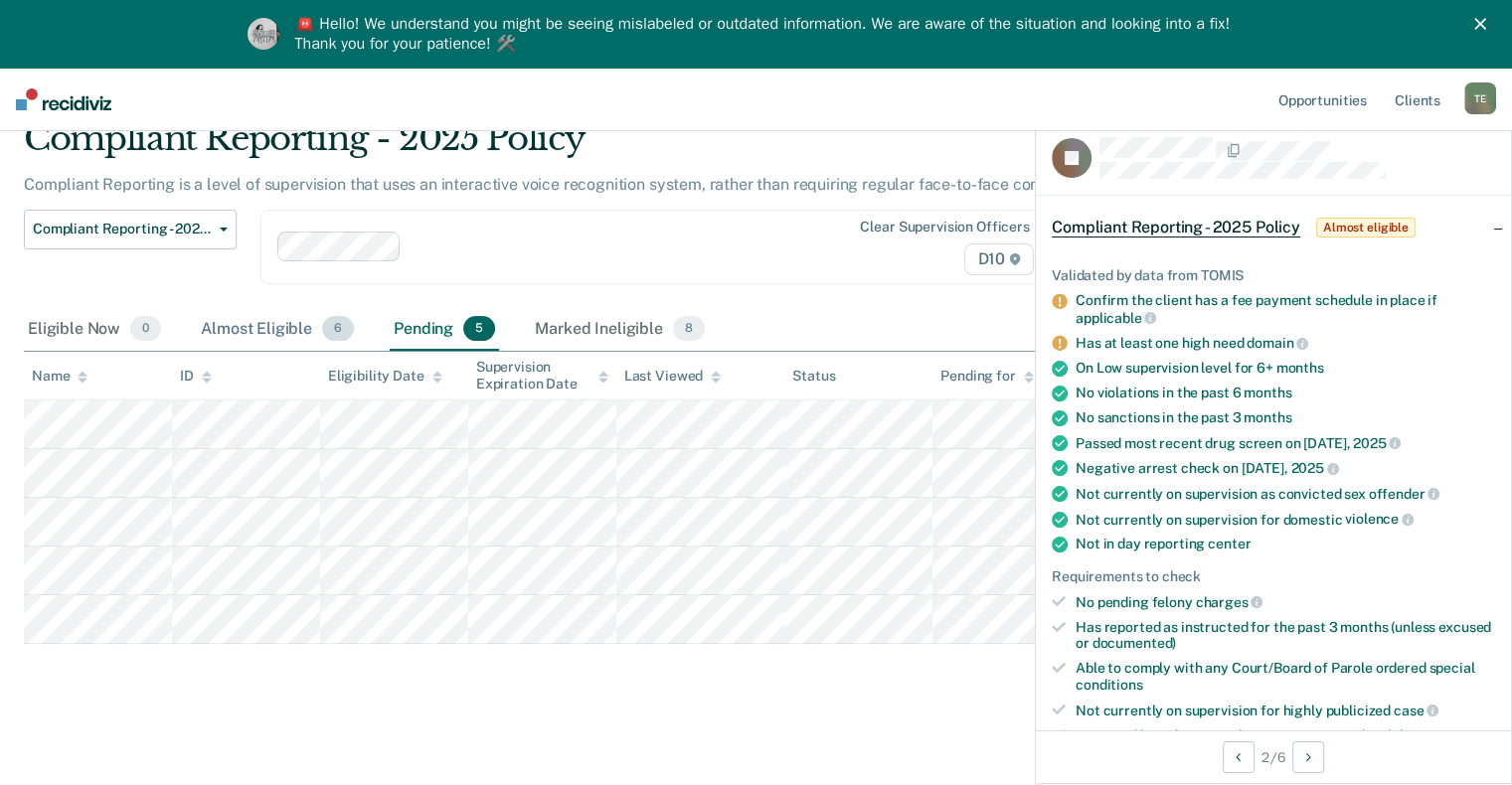 click on "Almost Eligible 6" at bounding box center (277, 330) 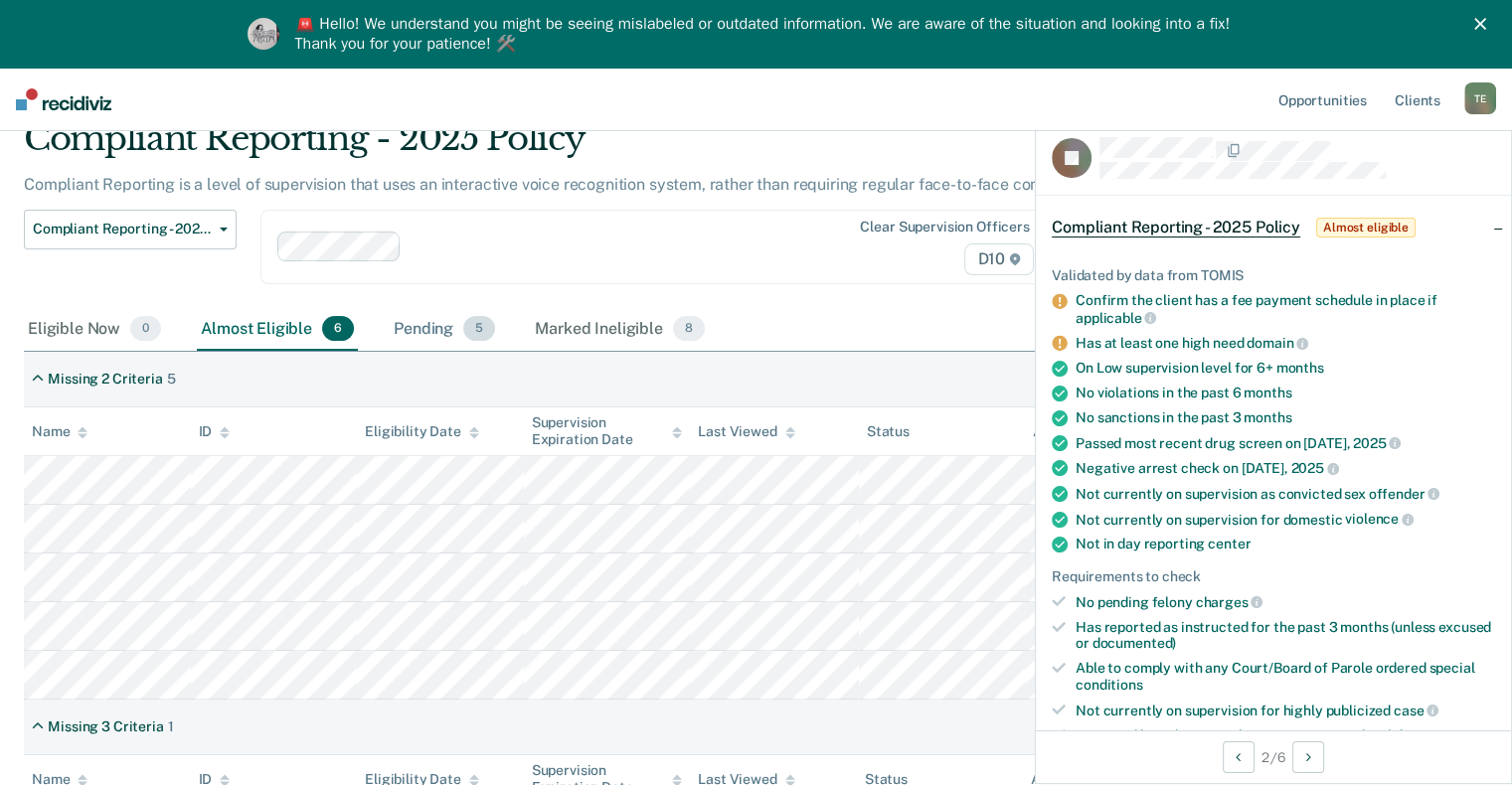 click on "Pending 5" at bounding box center (444, 330) 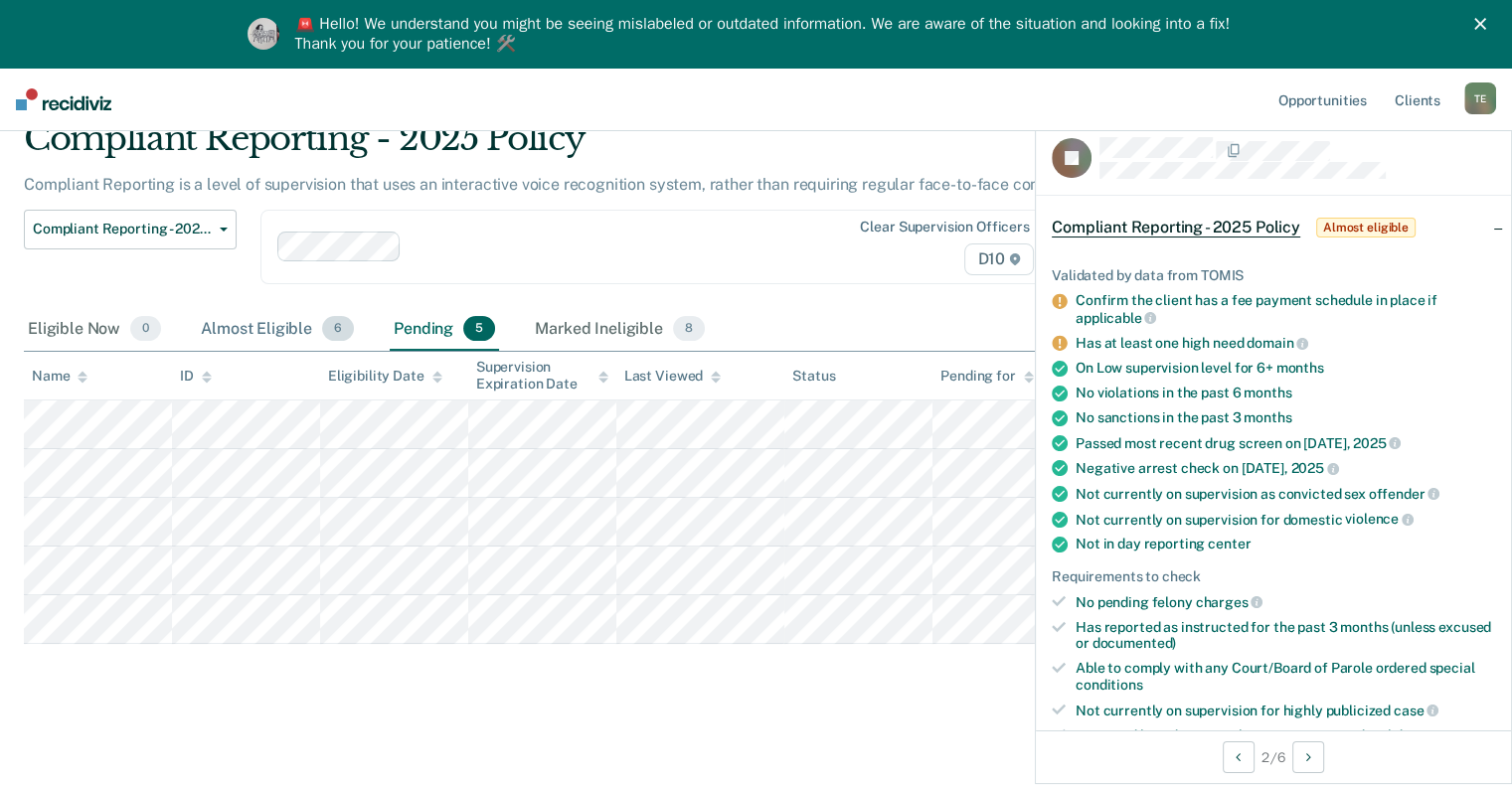 click on "Almost Eligible 6" at bounding box center (277, 330) 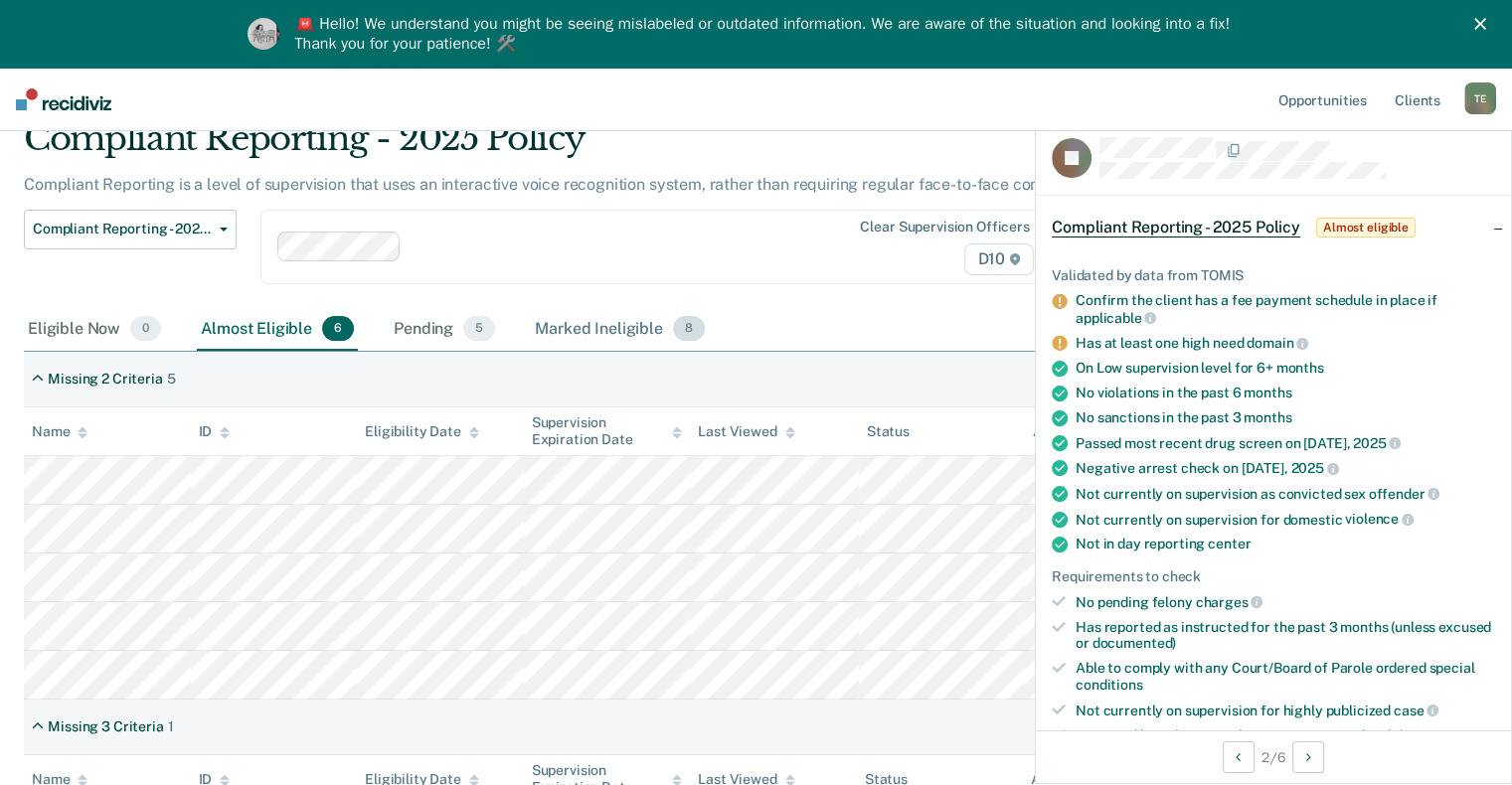 click on "Marked Ineligible 8" at bounding box center [619, 330] 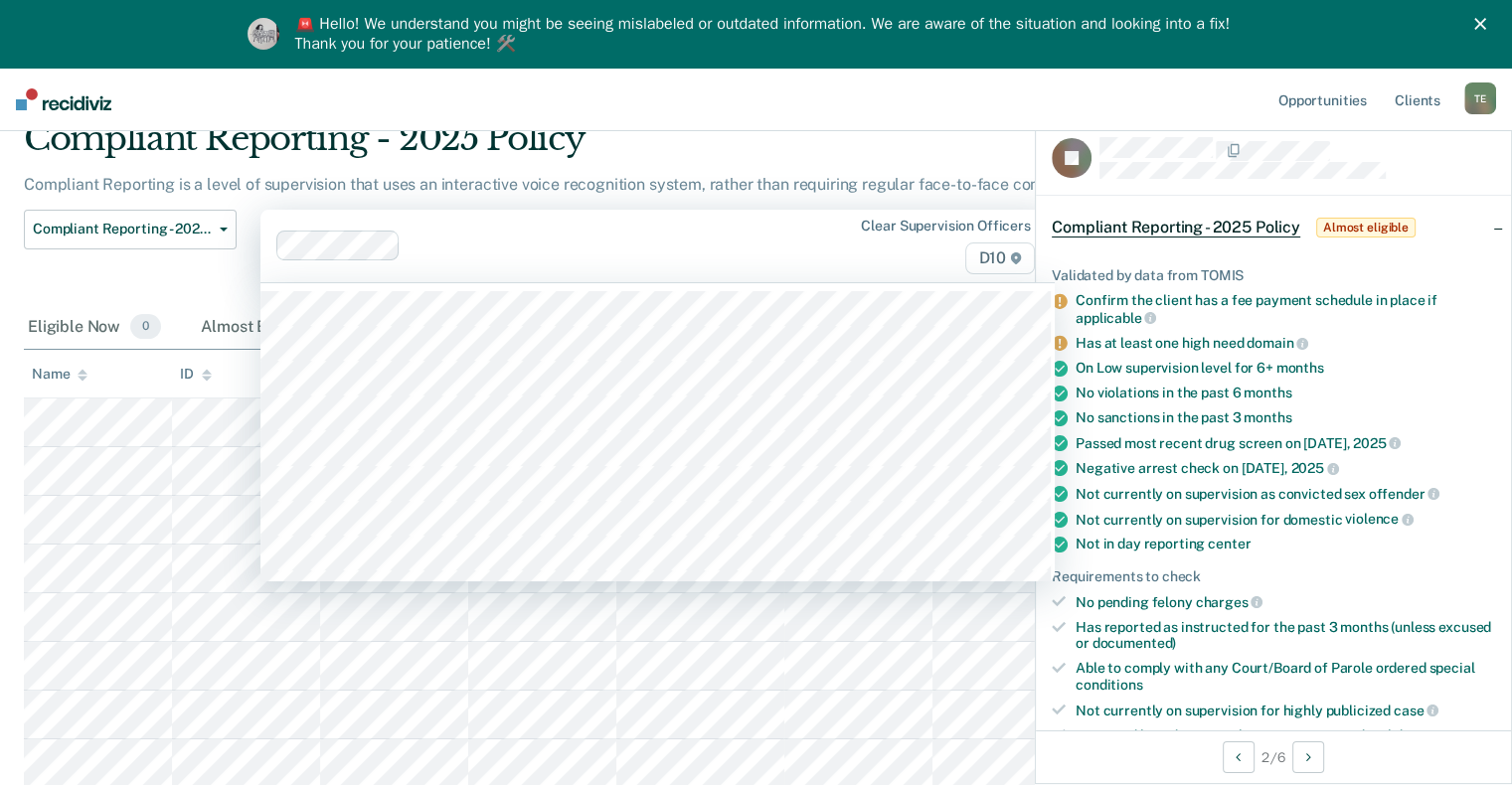 click on "Clear   supervision officers D10" at bounding box center [657, 245] 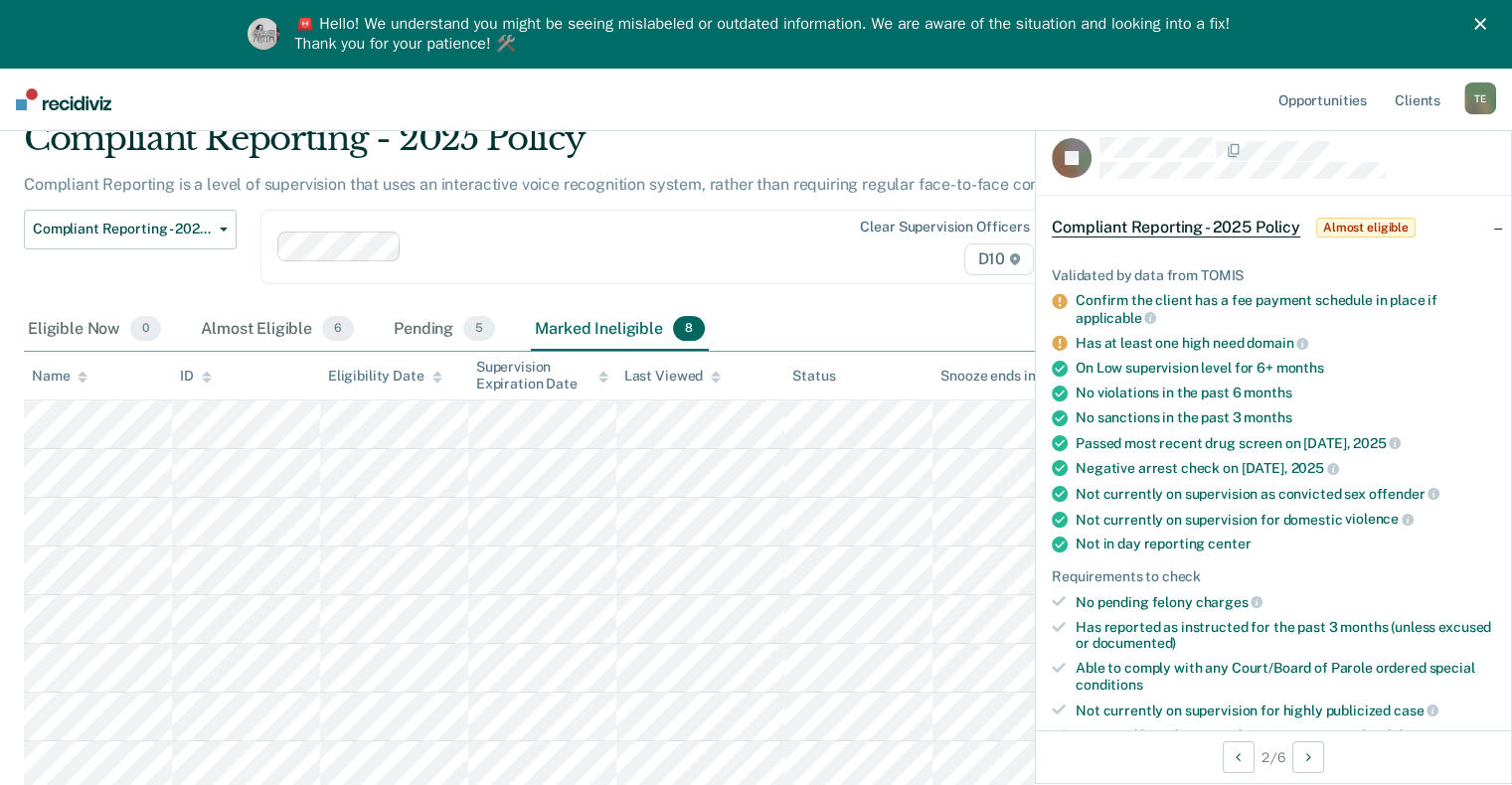 click on "Compliant Reporting - 2025 Policy" at bounding box center (590, 146) 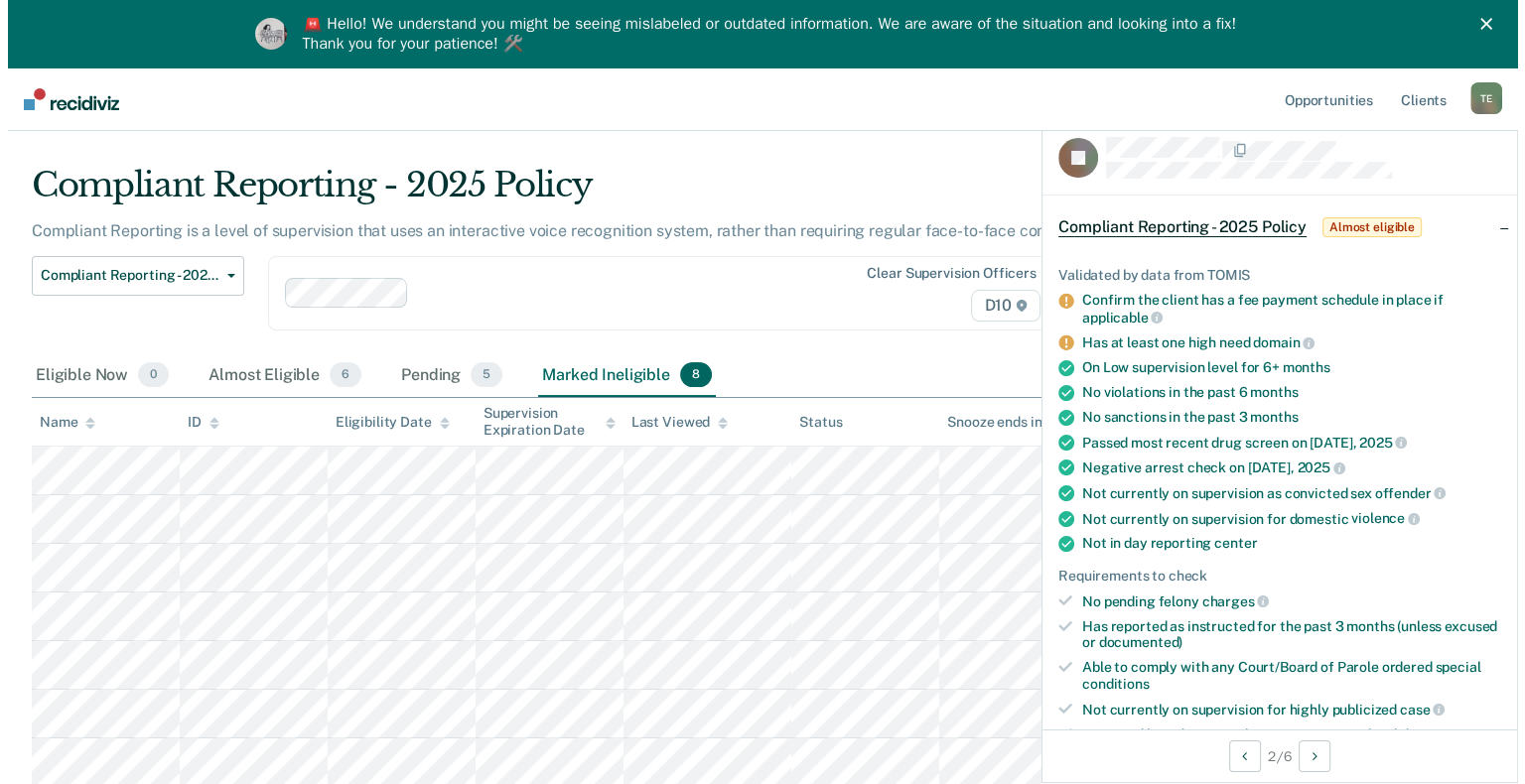 scroll, scrollTop: 0, scrollLeft: 0, axis: both 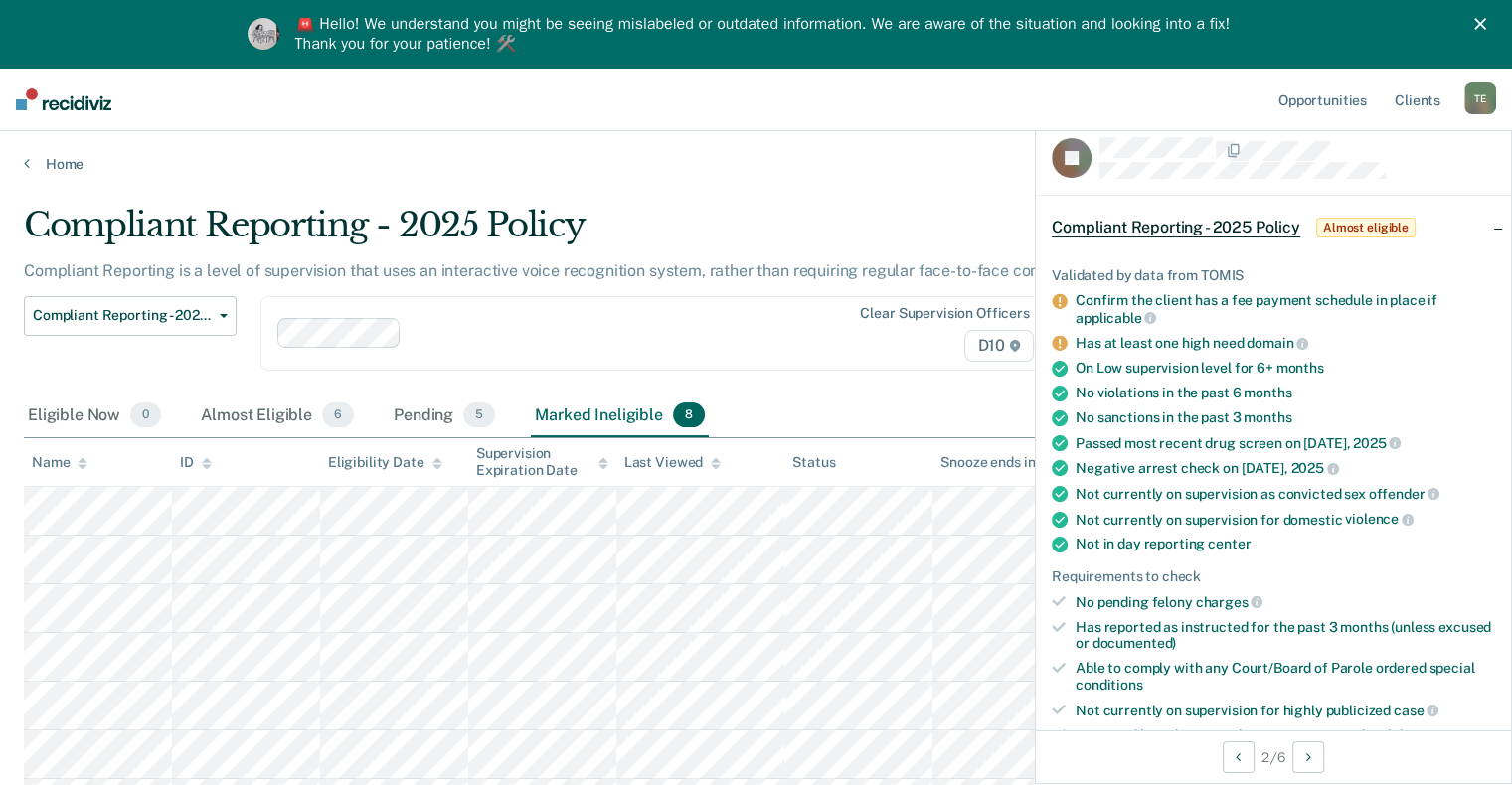 click on "Home" at bounding box center [756, 152] 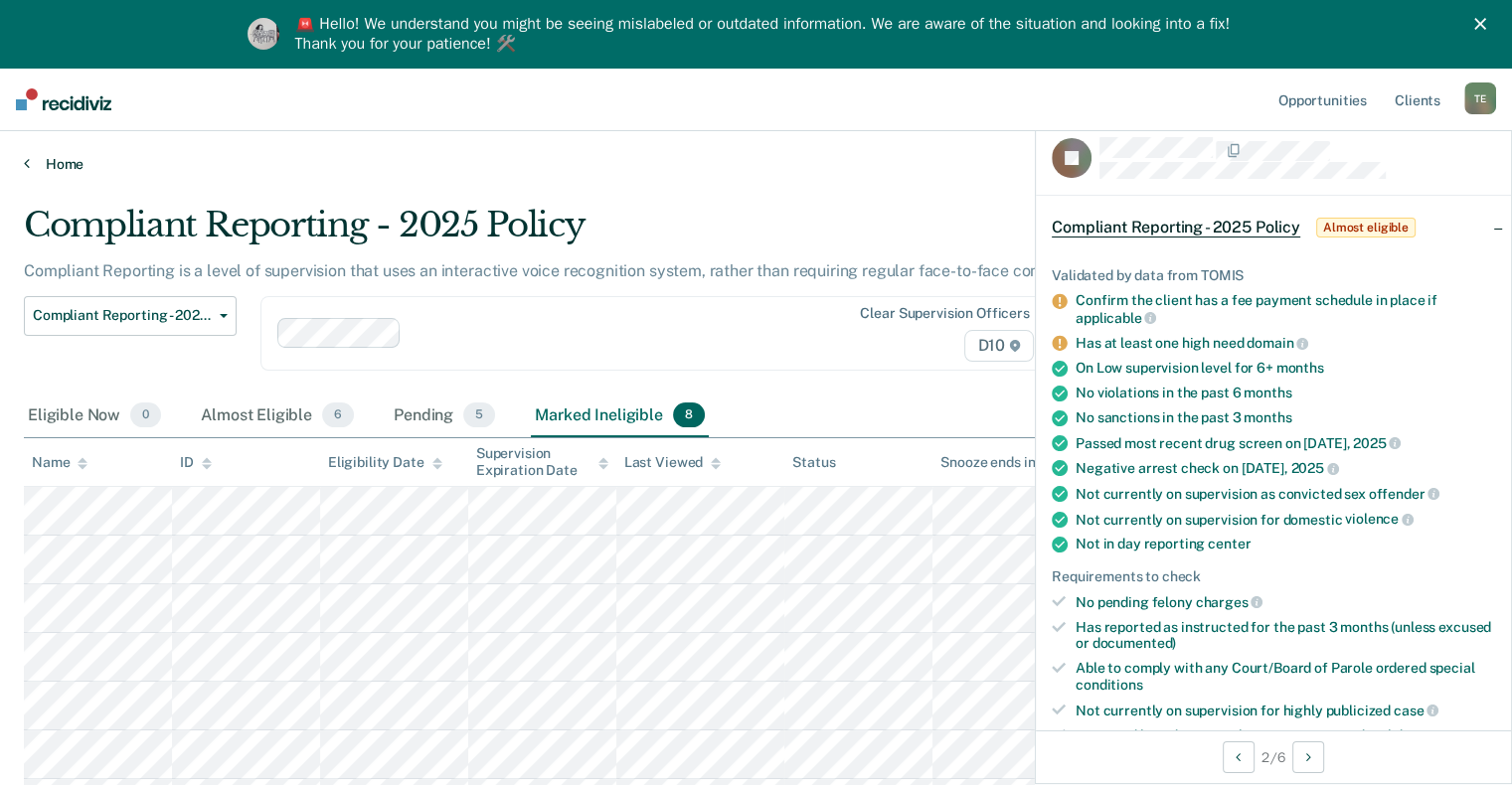 click on "Home" at bounding box center [756, 164] 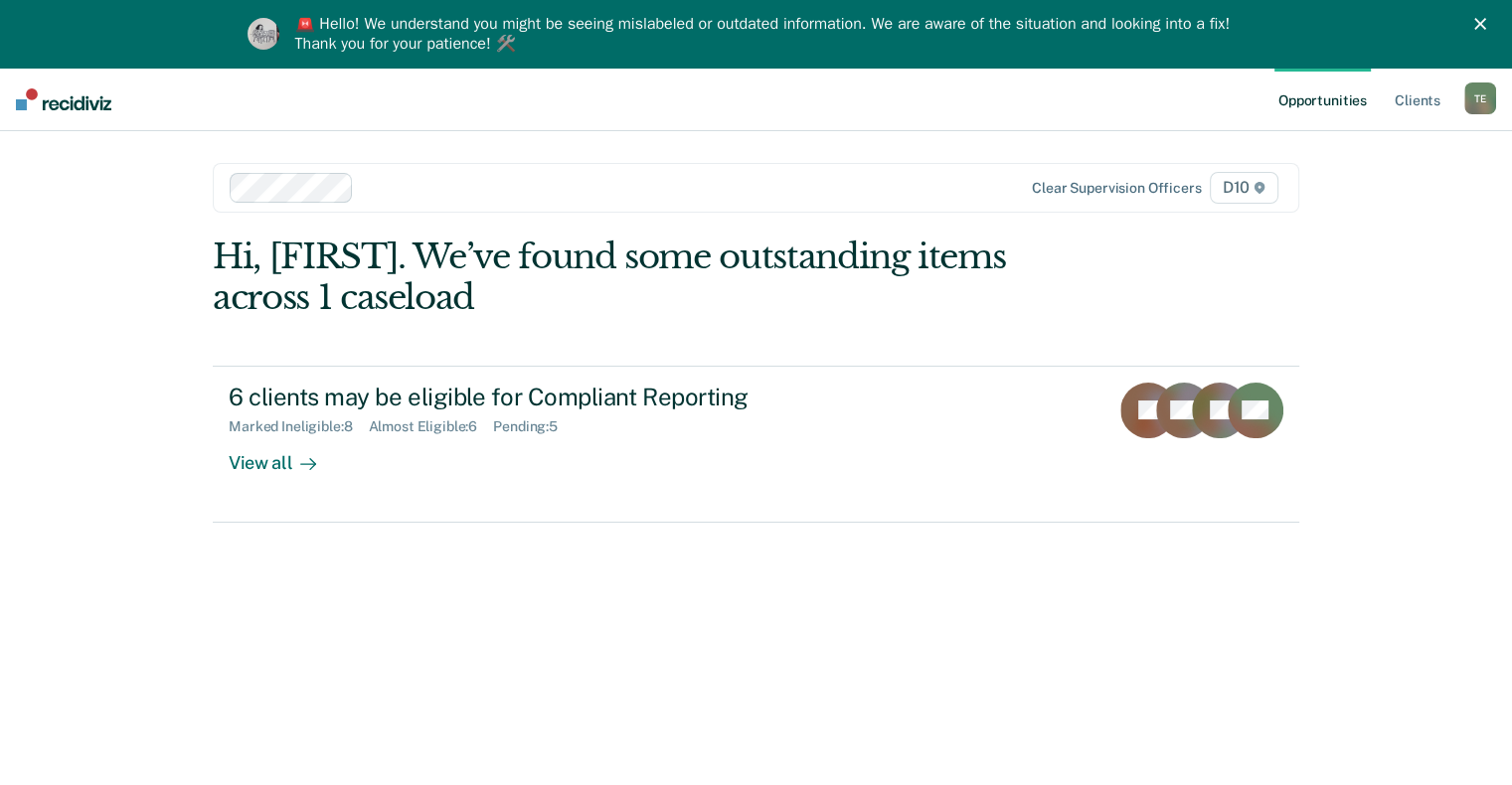 click 